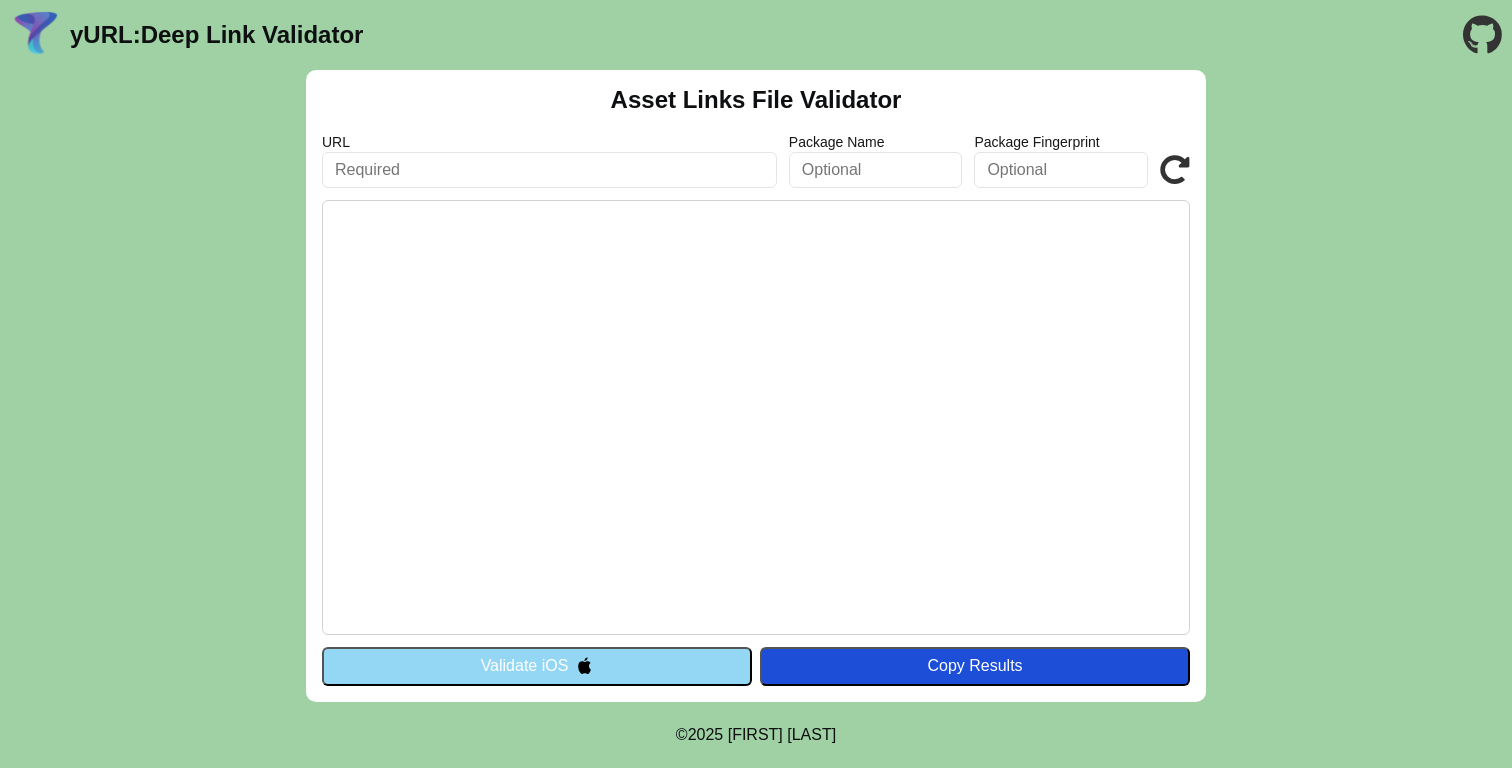 scroll, scrollTop: 0, scrollLeft: 0, axis: both 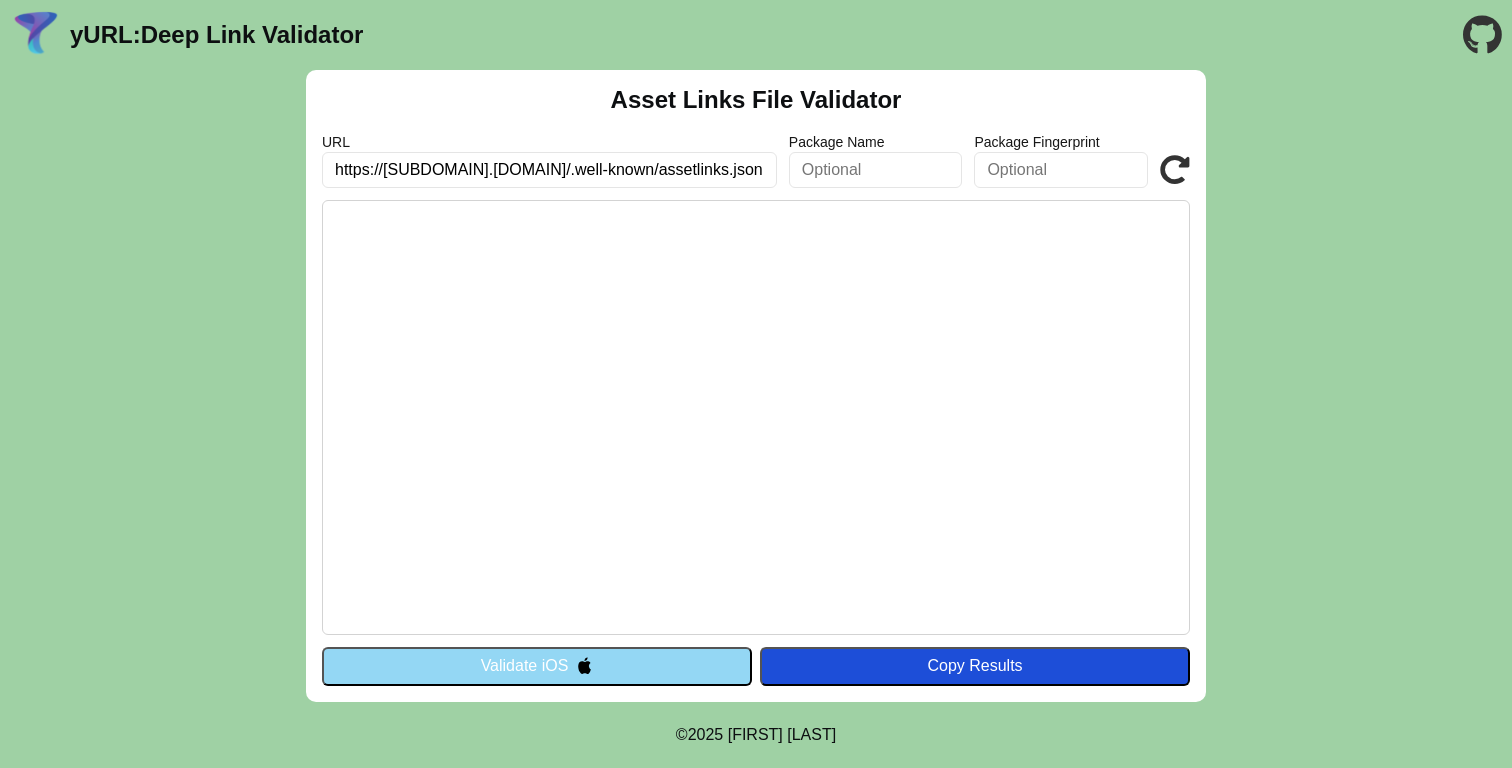 type on "[URL]" 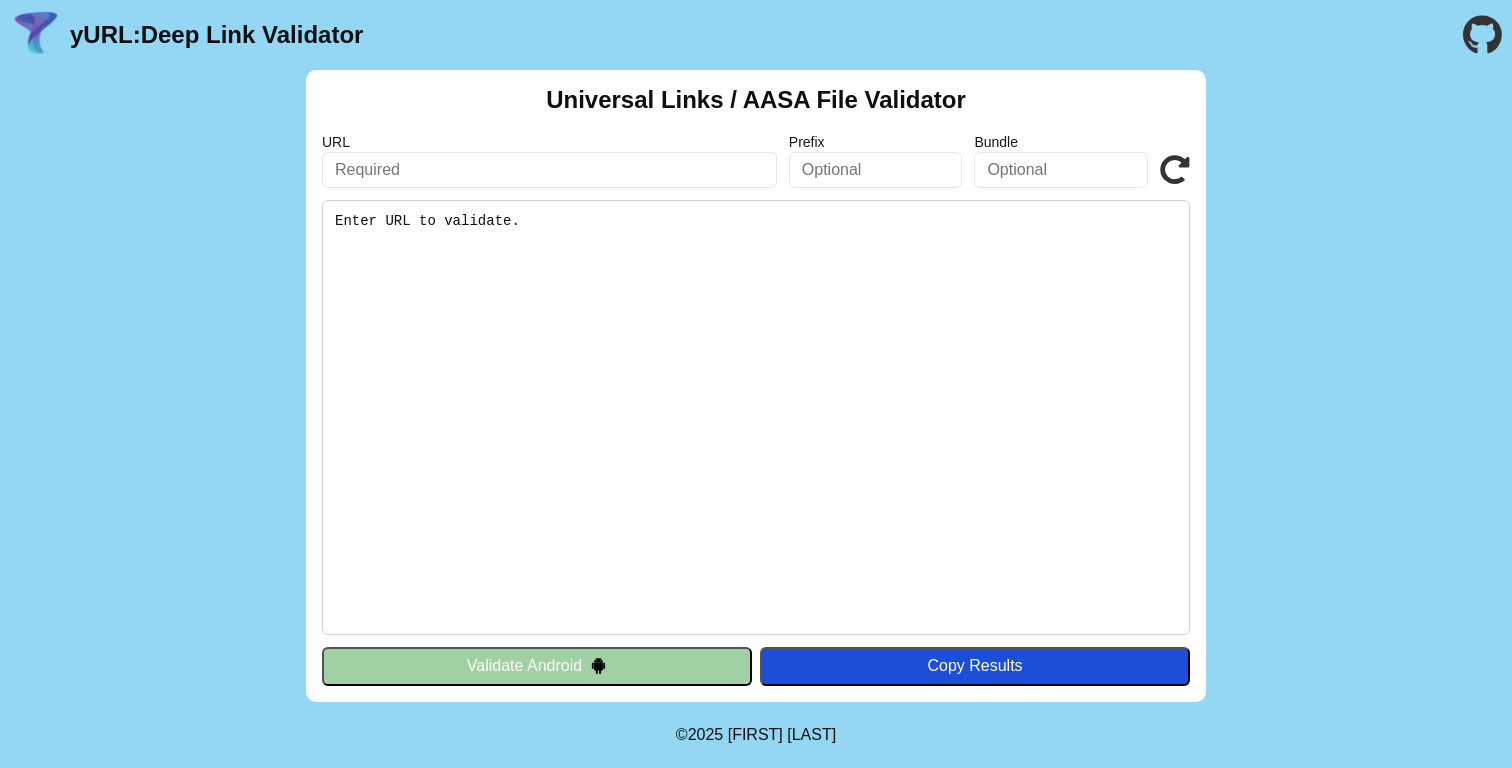 scroll, scrollTop: 0, scrollLeft: 0, axis: both 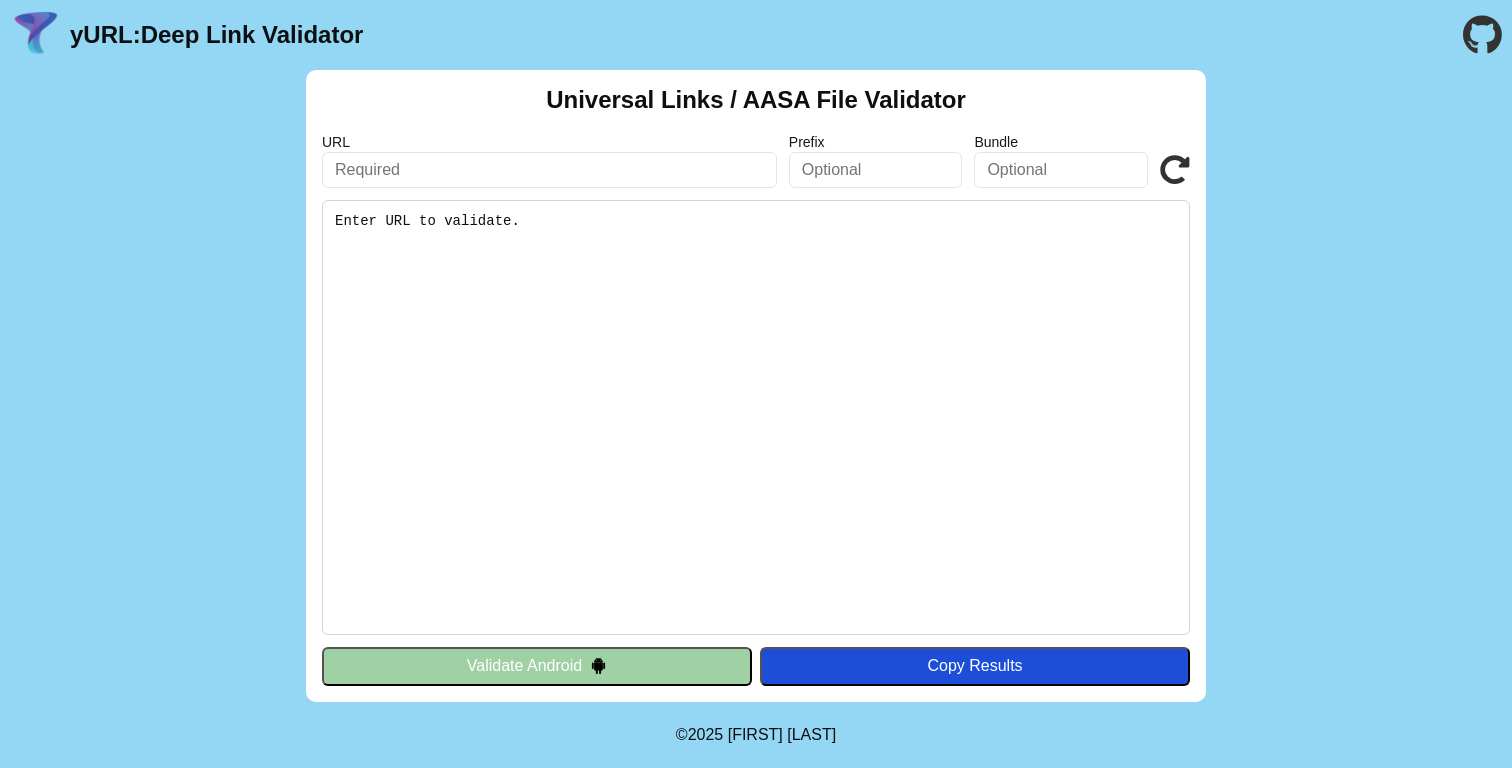 type on "https://dev.amonicstech.com/.well-known/assetlinks.json" 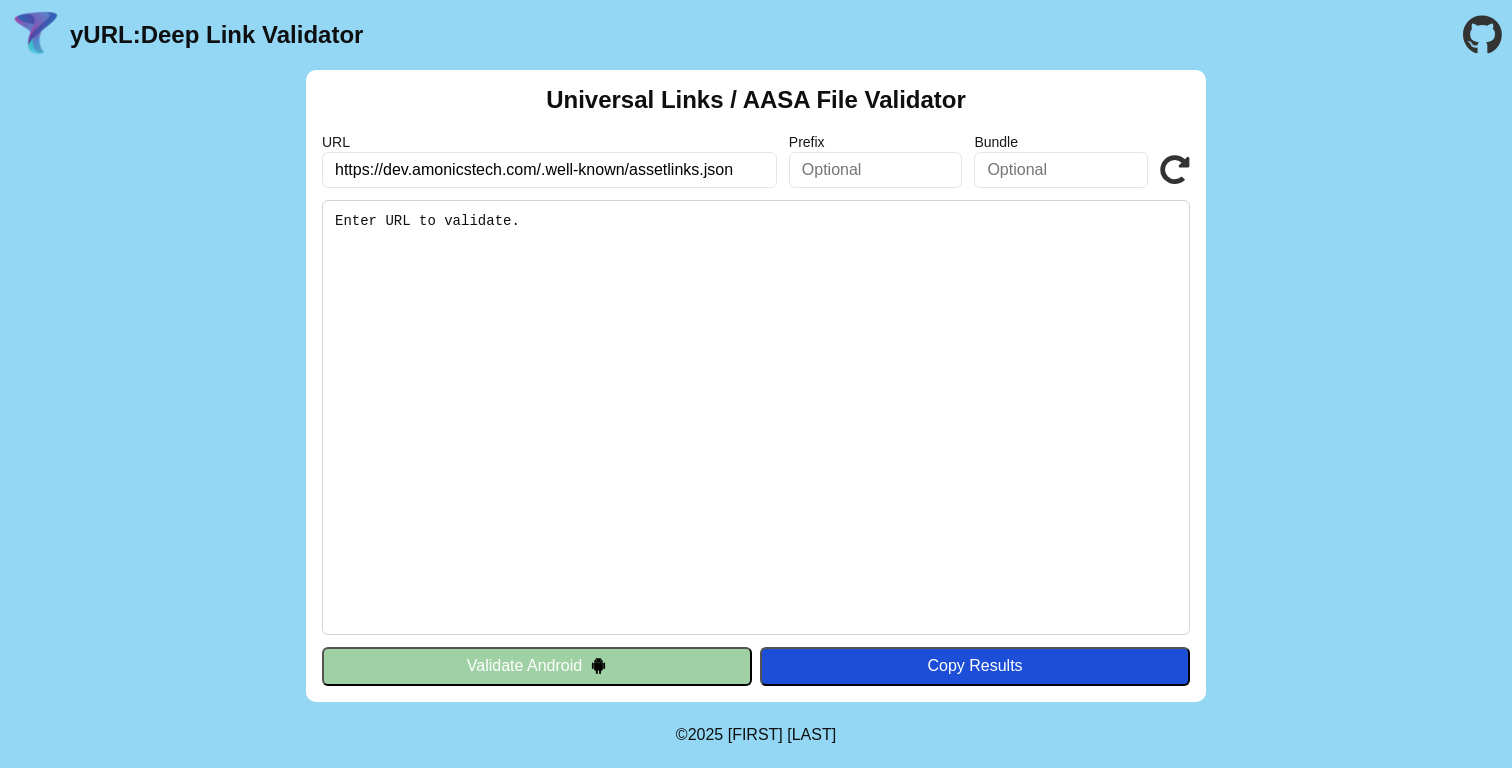 click on "Enter URL to validate." at bounding box center [756, 417] 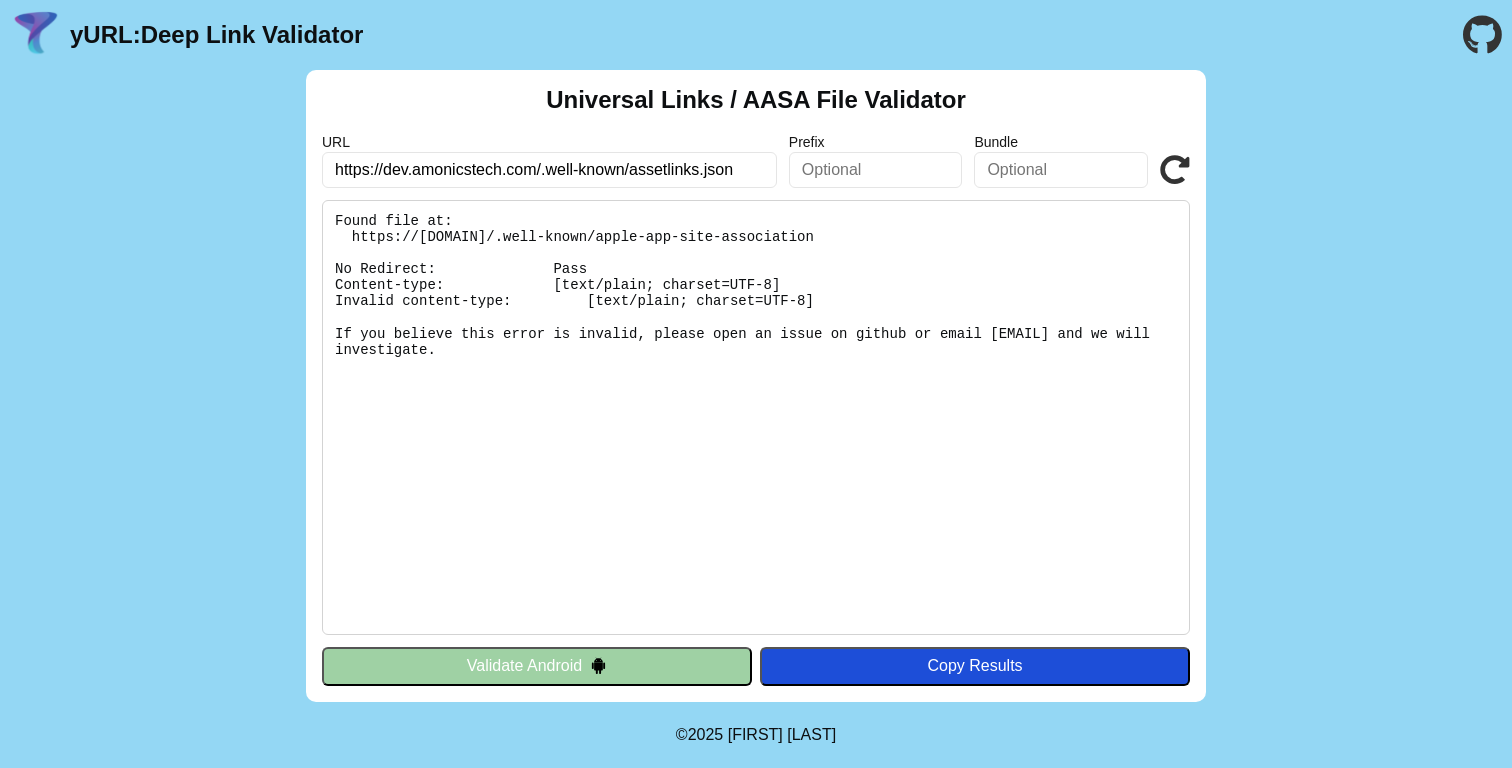 scroll, scrollTop: 0, scrollLeft: 0, axis: both 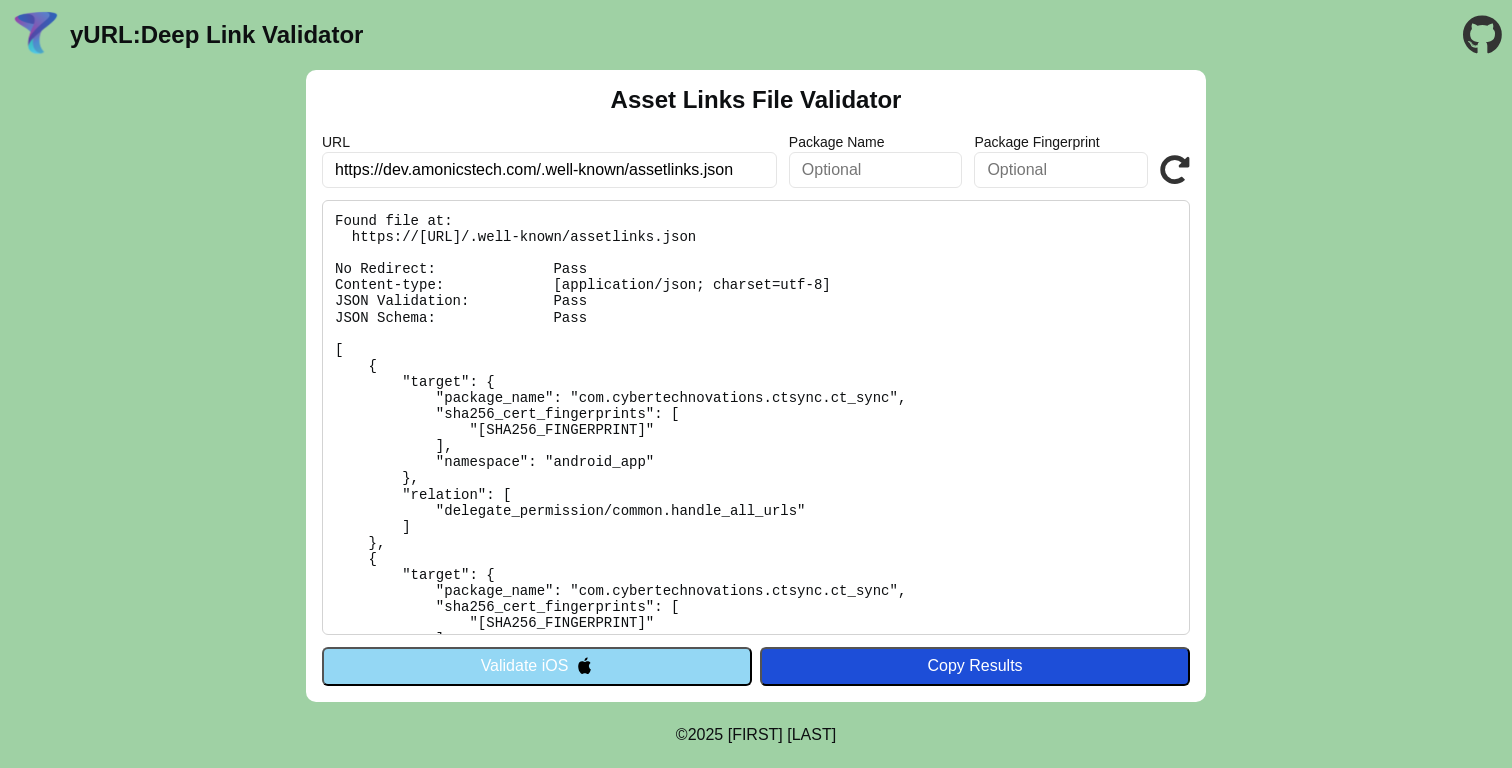 click on "https://dev.amonicstech.com/.well-known/assetlinks.json" at bounding box center [549, 170] 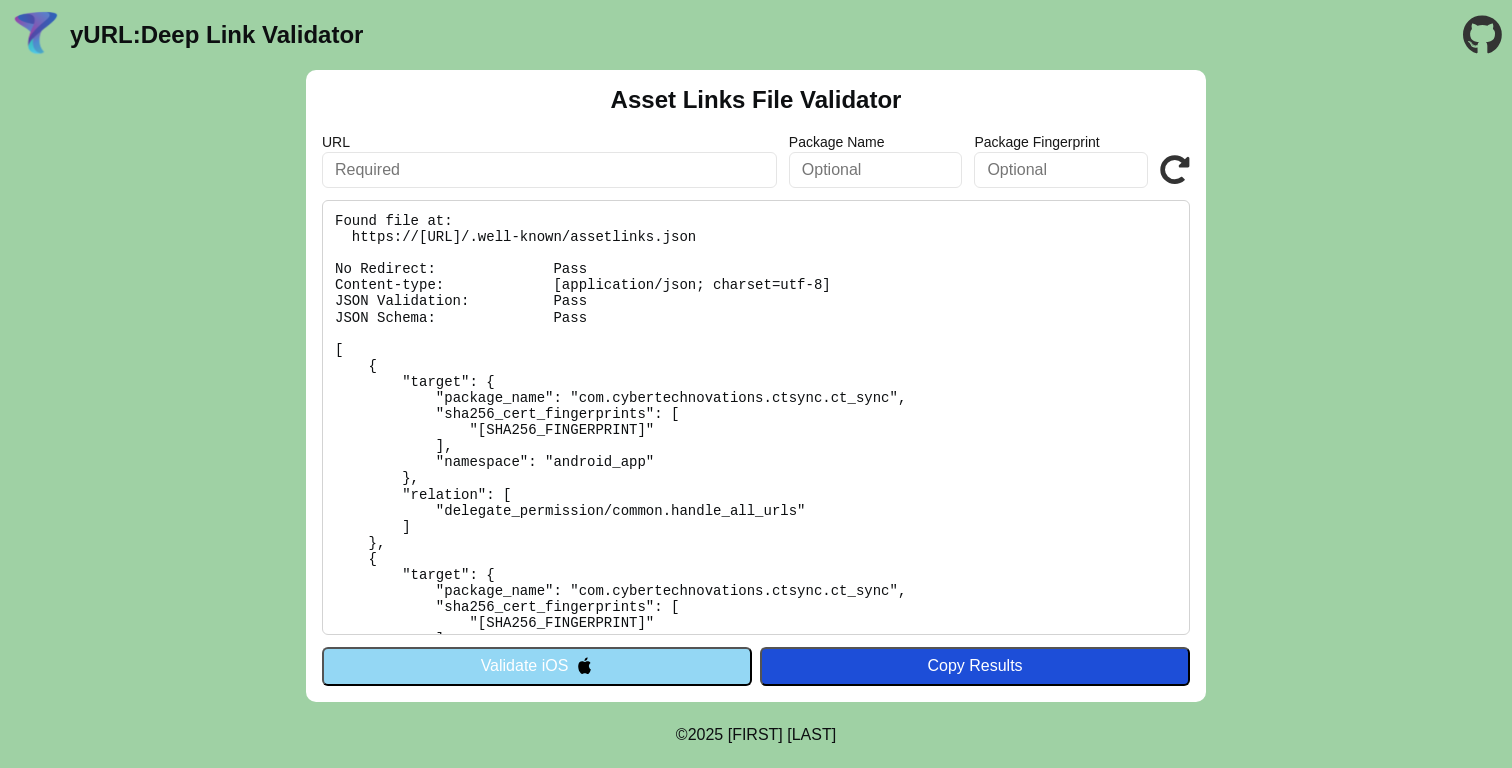 click at bounding box center (549, 170) 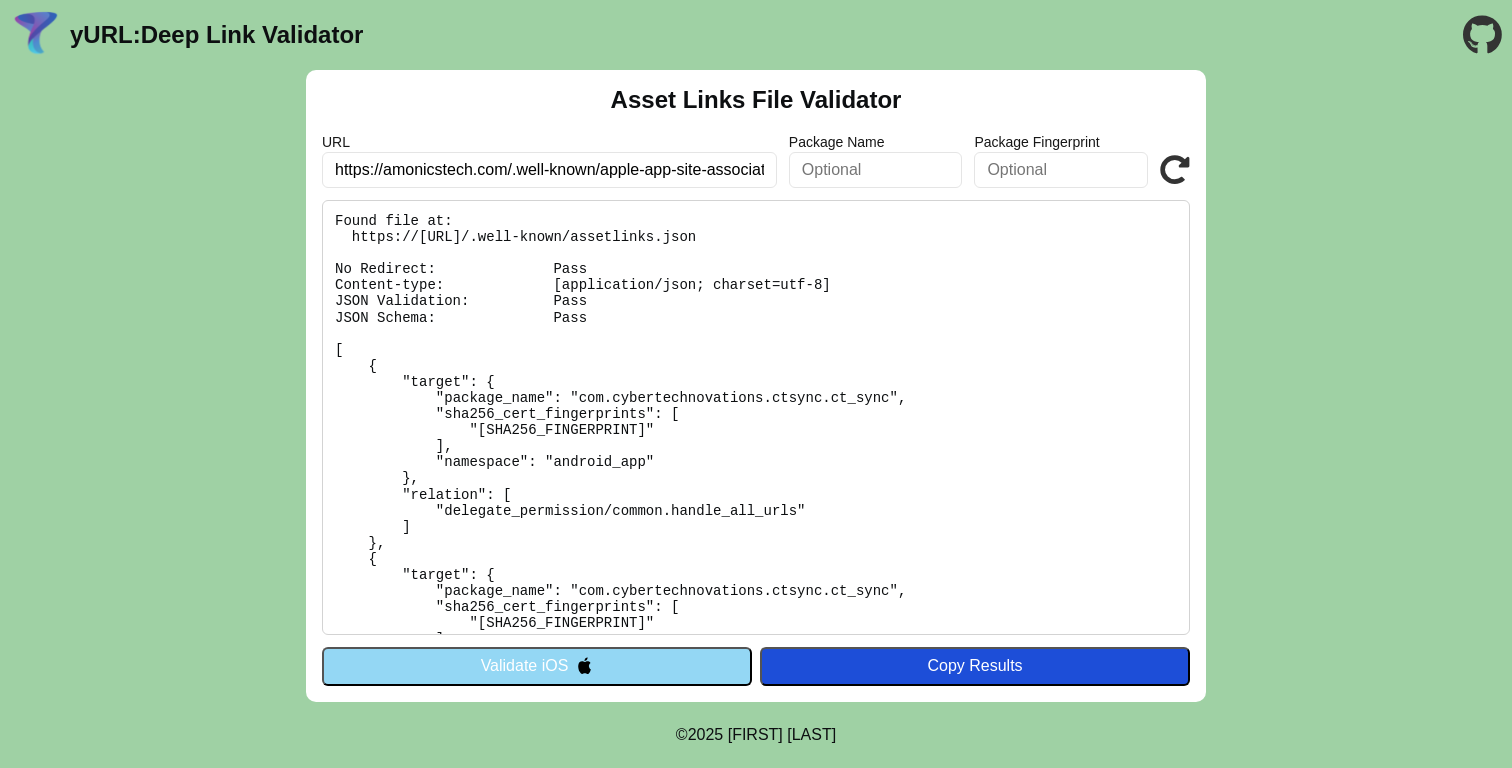 click on "https://amonicstech.com/.well-known/apple-app-site-association" at bounding box center (549, 170) 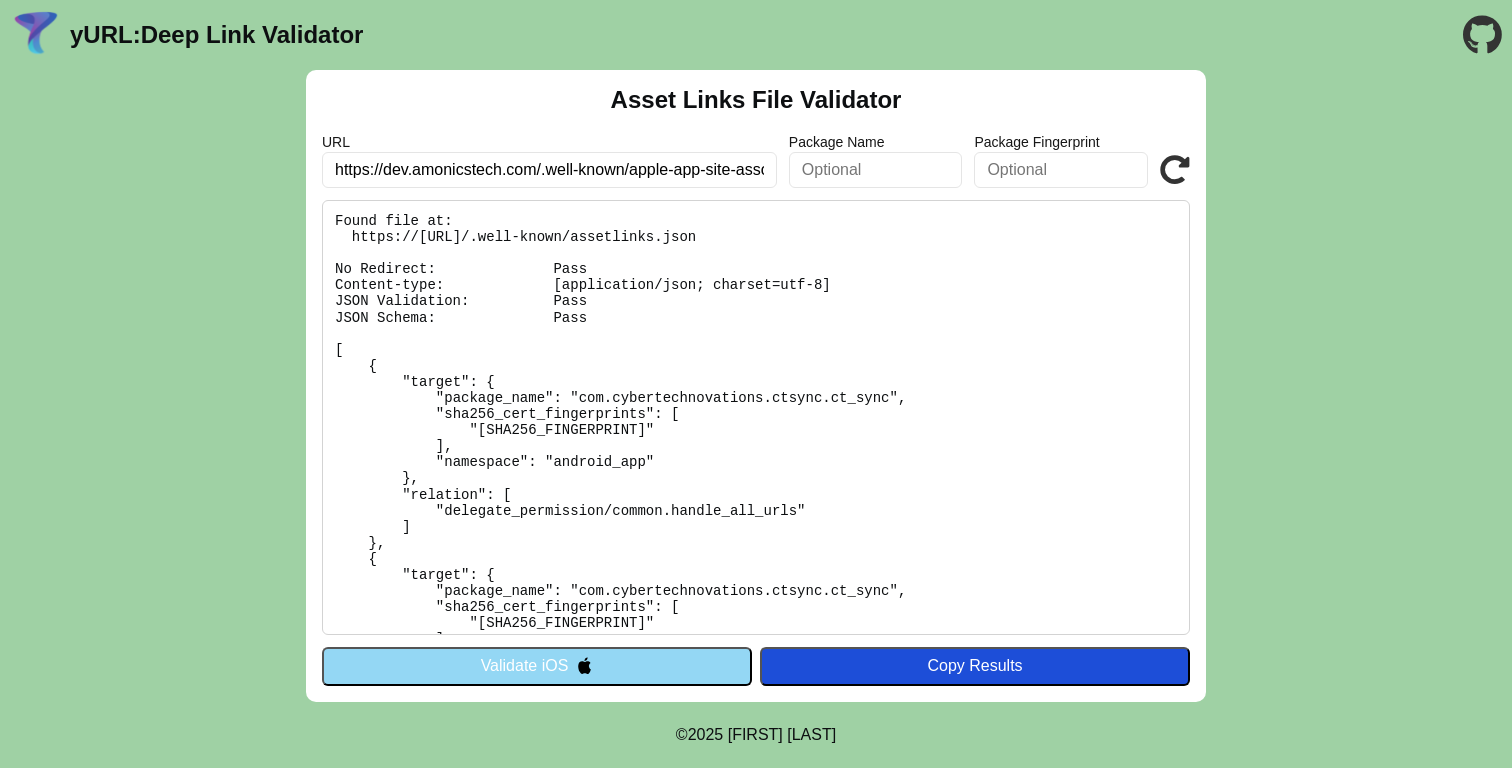 type on "https://[DOMAIN]/.[PATH]" 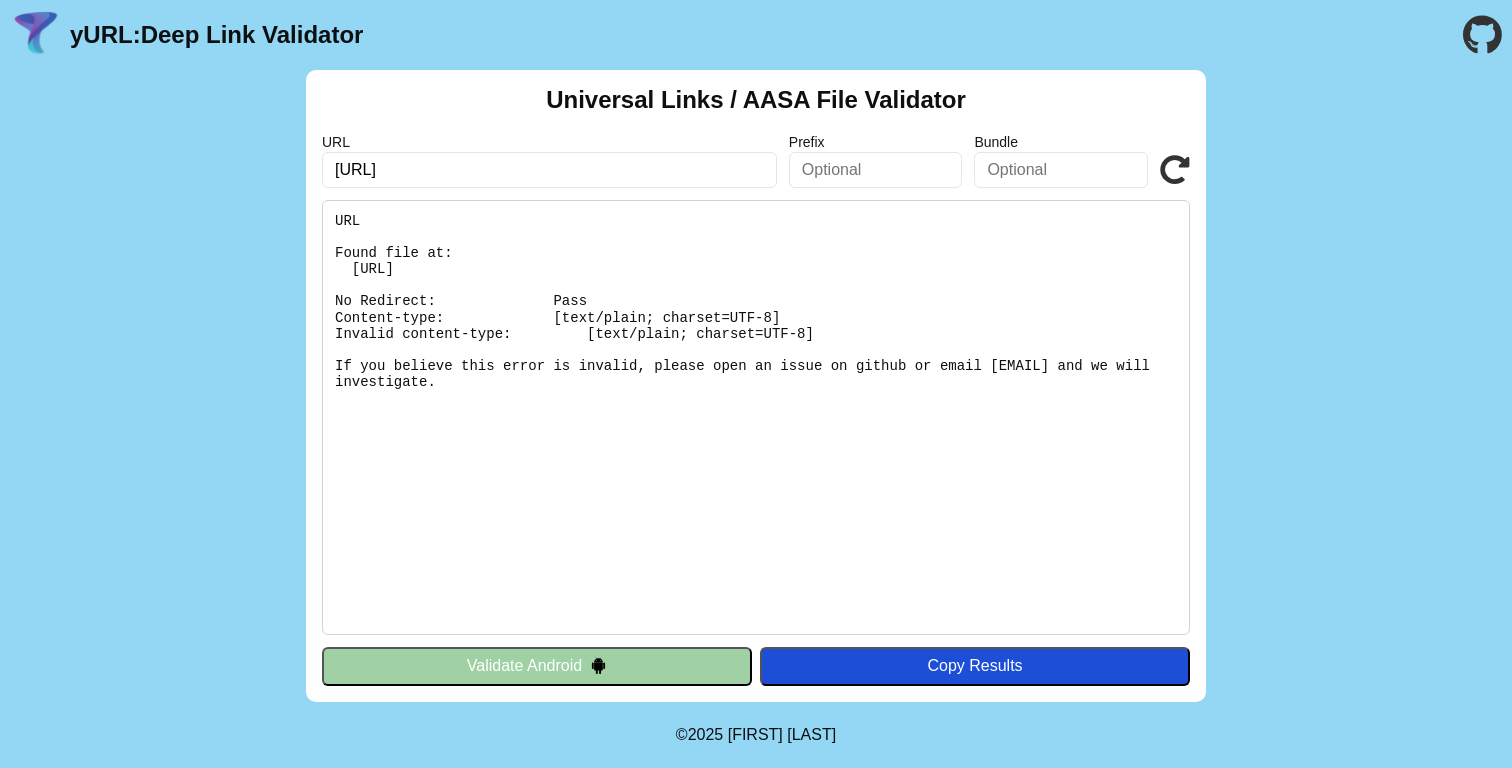 scroll, scrollTop: 0, scrollLeft: 0, axis: both 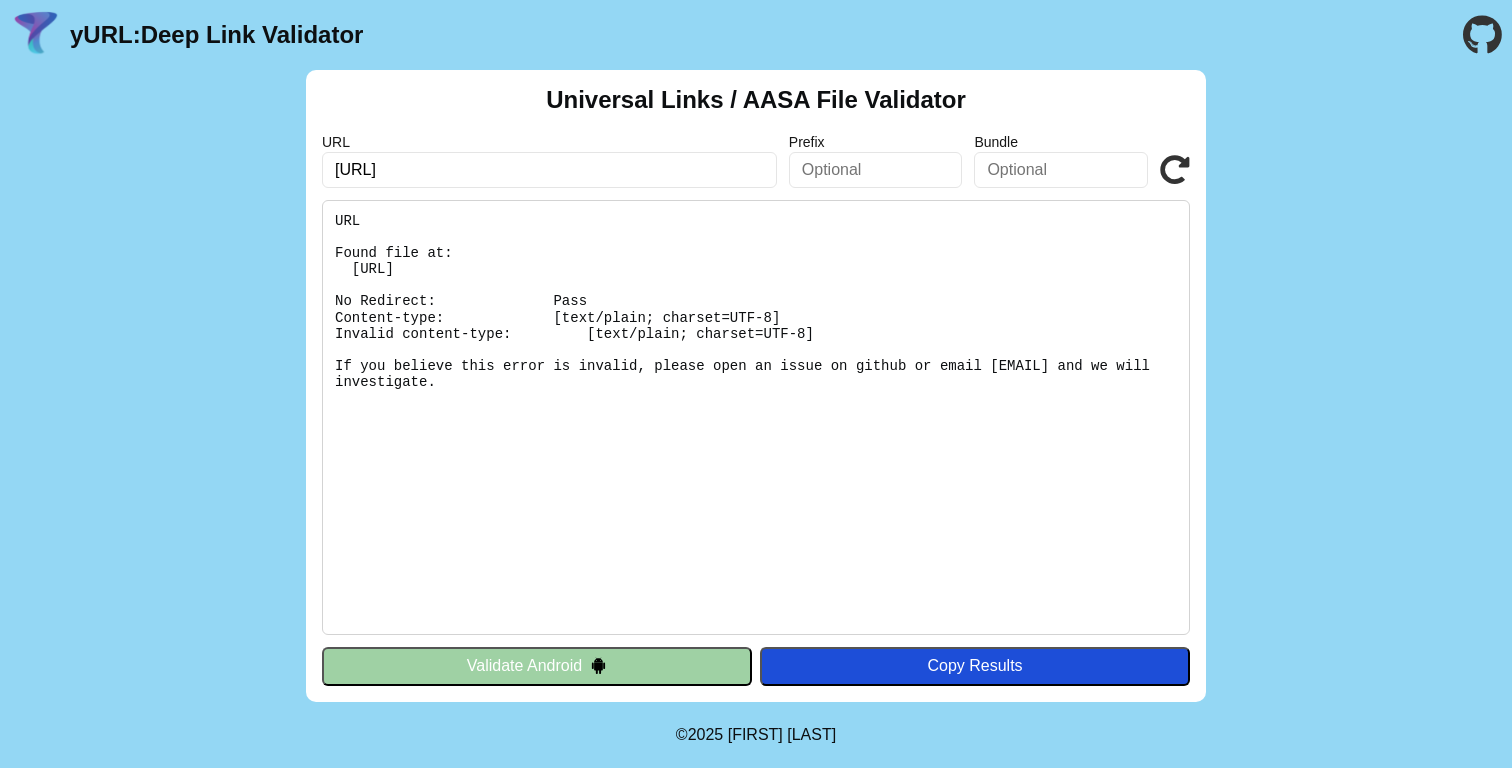 type on "https://[DOMAIN]/.[PATH]" 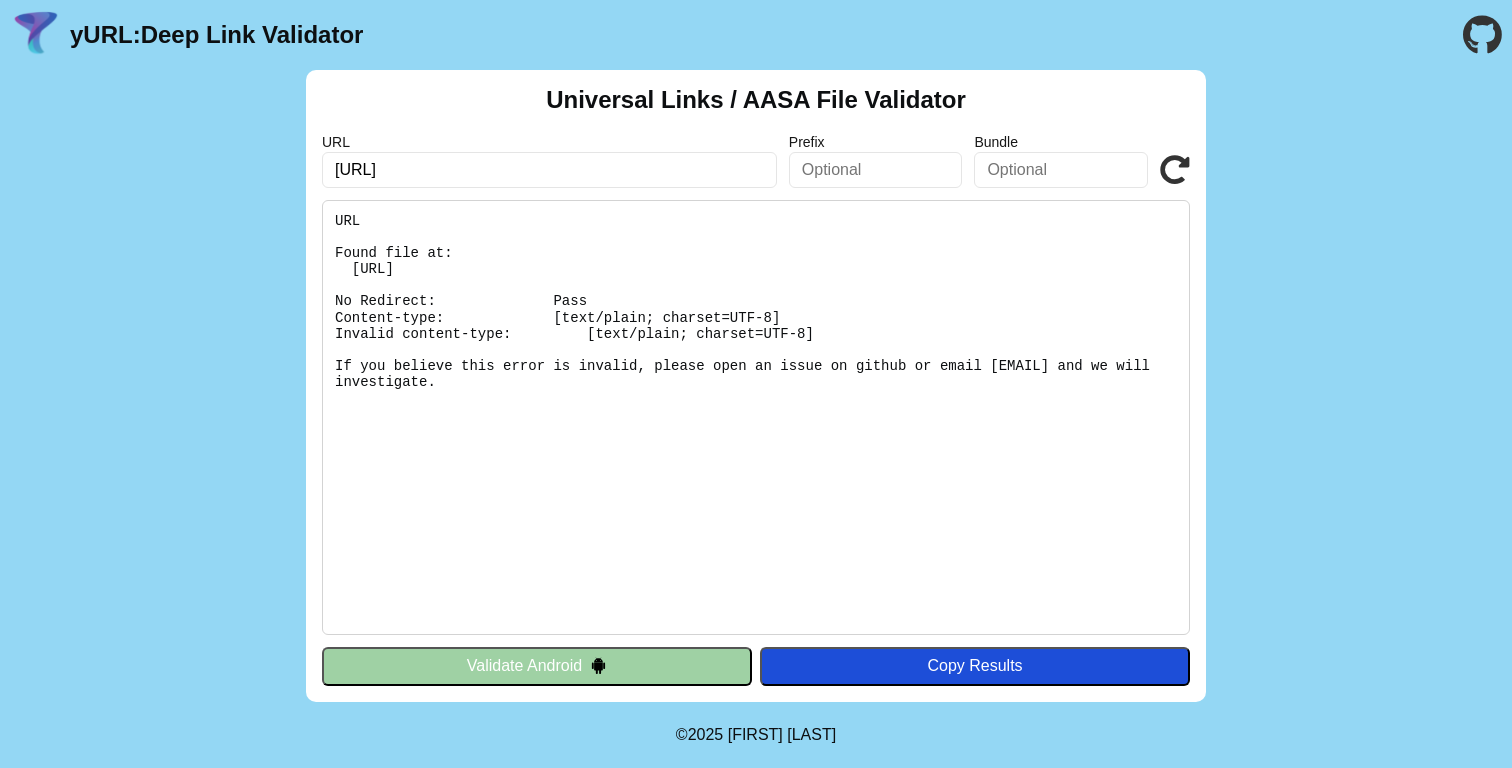 click on "https://dev.amonicstech.com/.well-known/apple-app-site-association" at bounding box center [549, 170] 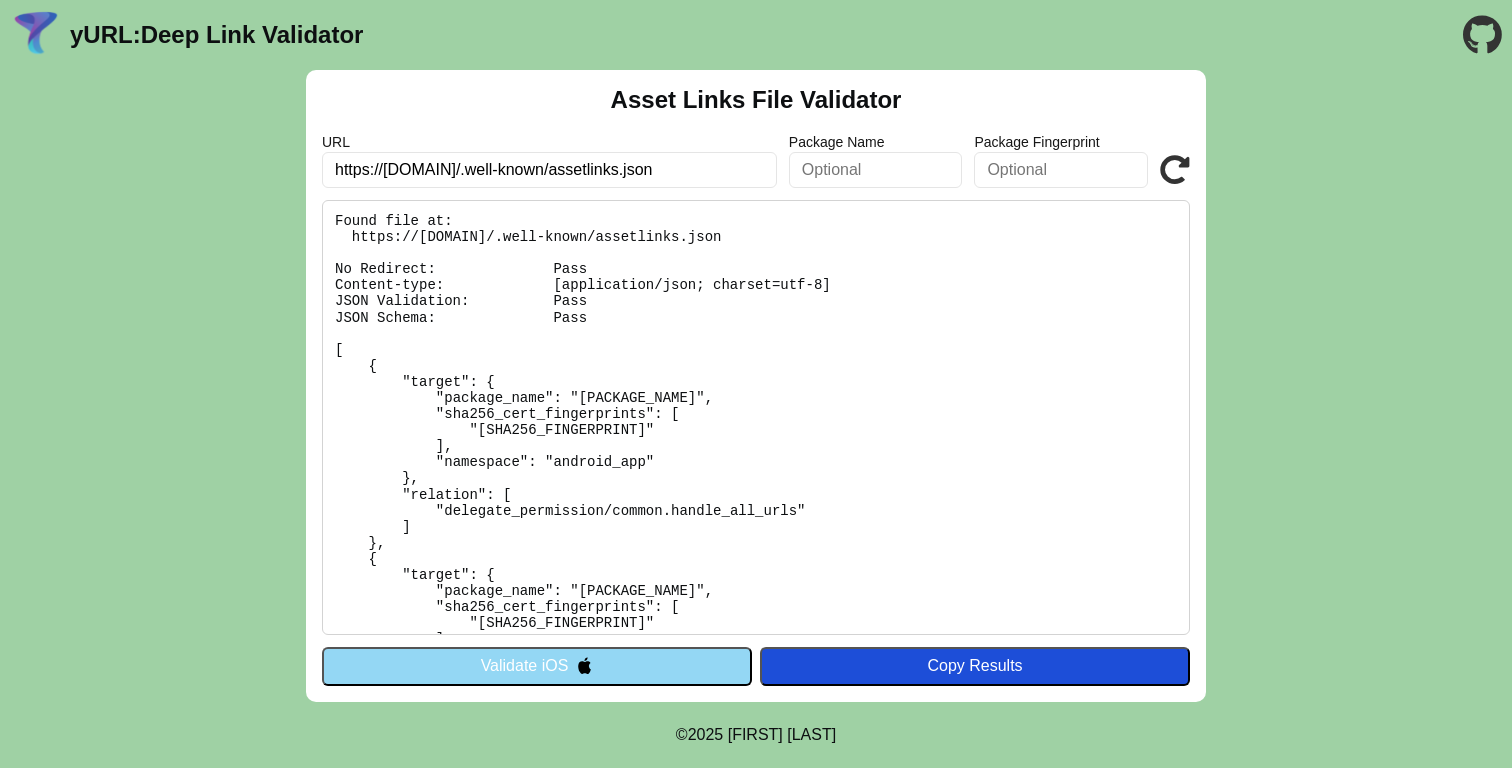 scroll, scrollTop: 0, scrollLeft: 0, axis: both 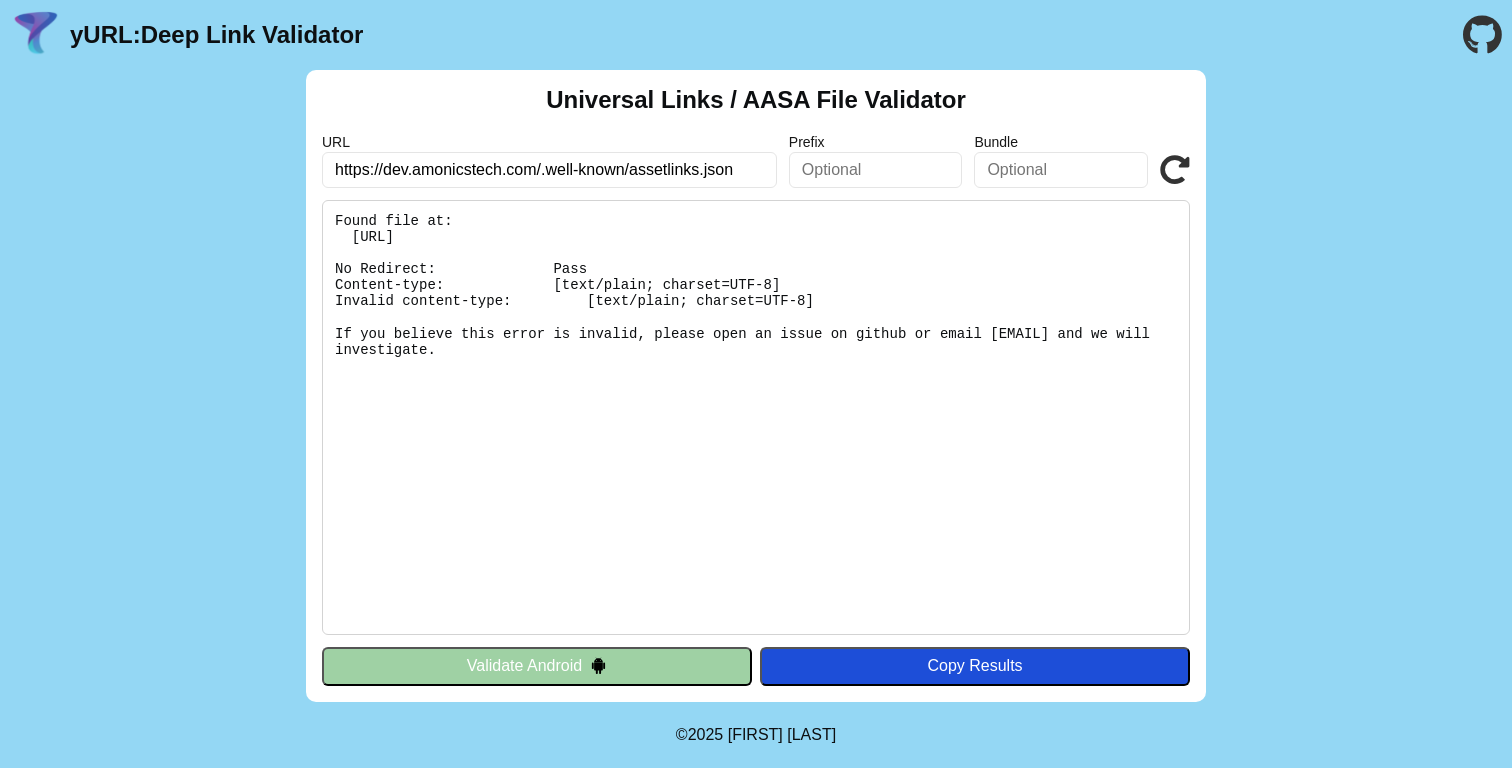 click on "Validate Android" at bounding box center (537, 666) 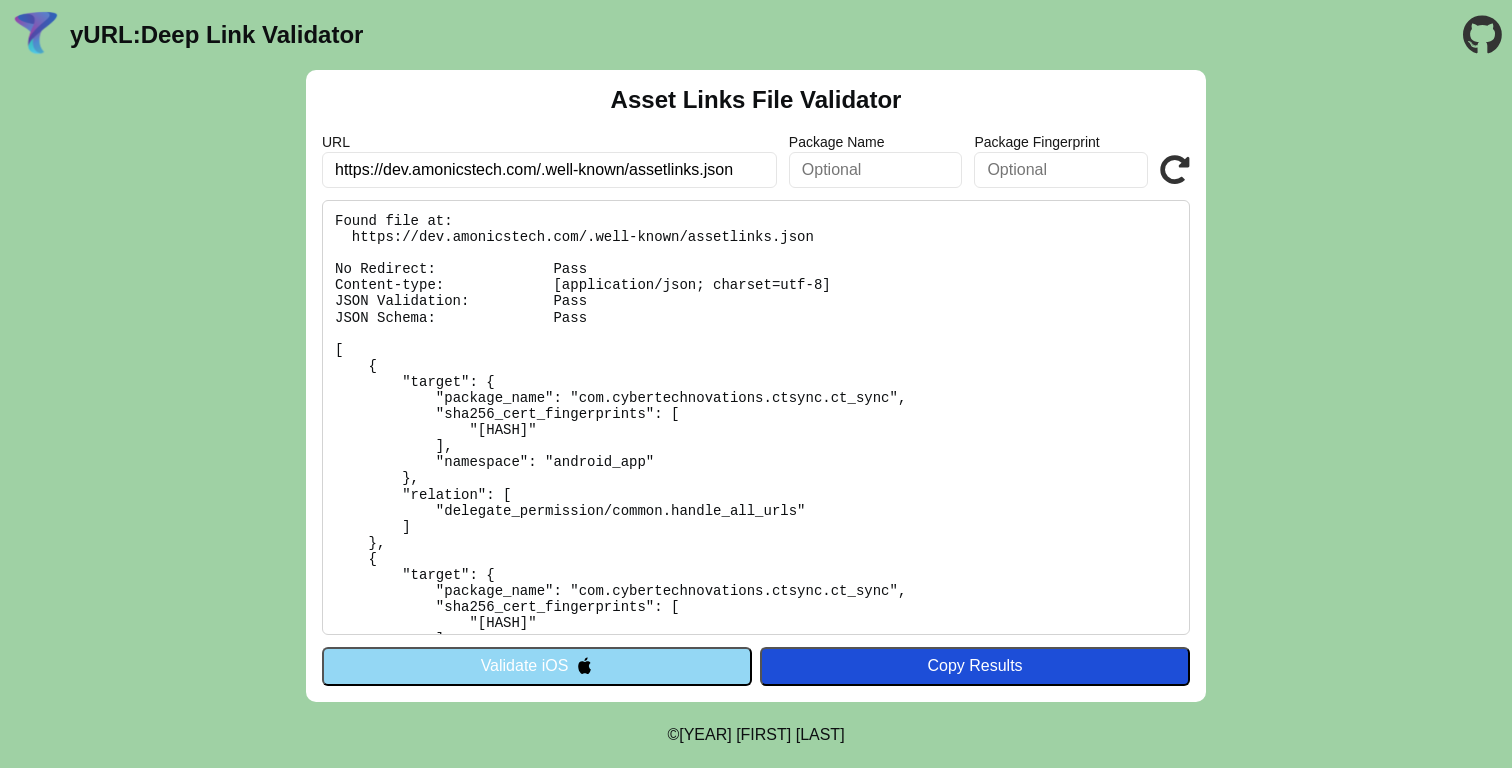 scroll, scrollTop: 0, scrollLeft: 0, axis: both 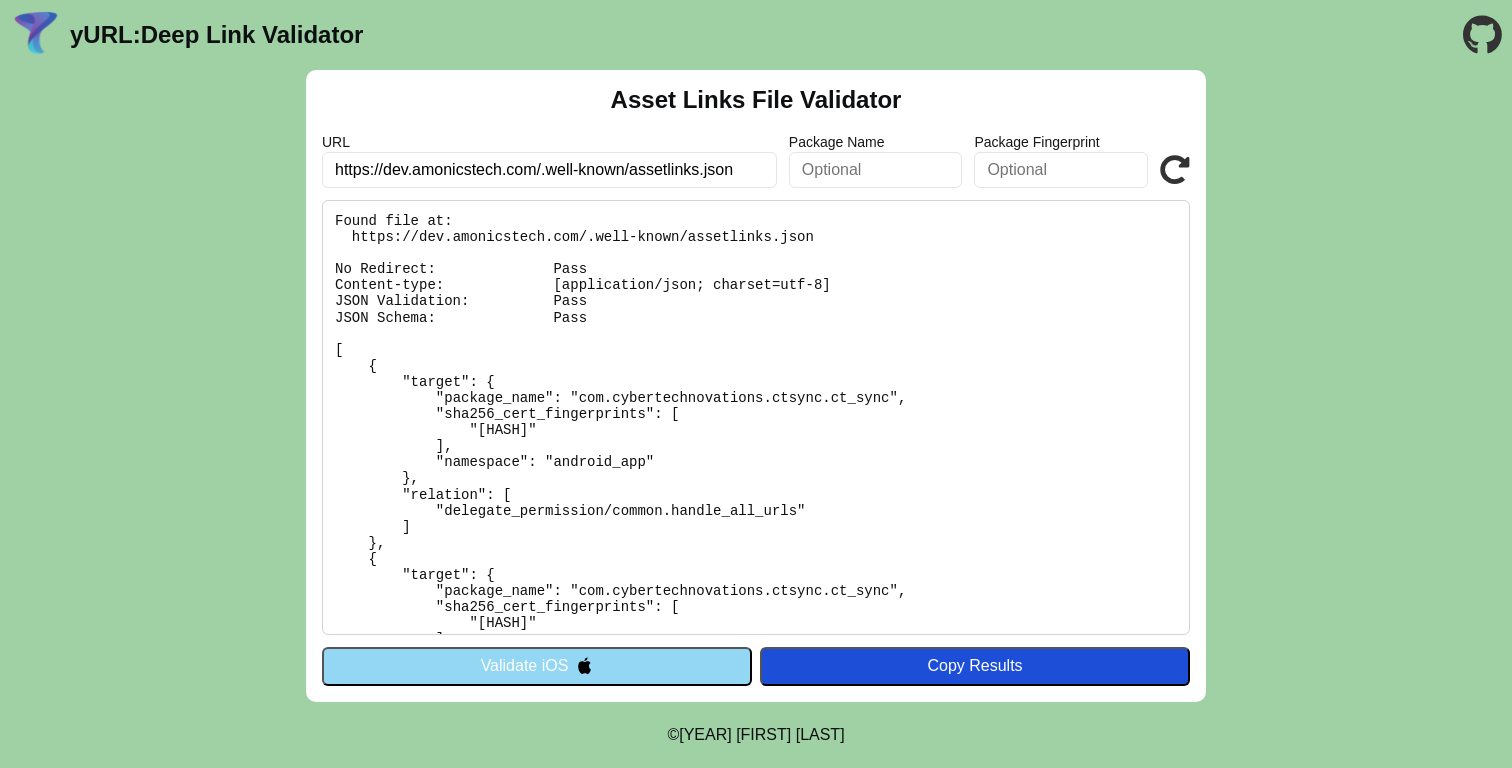 paste on "pple-app-site-associati" 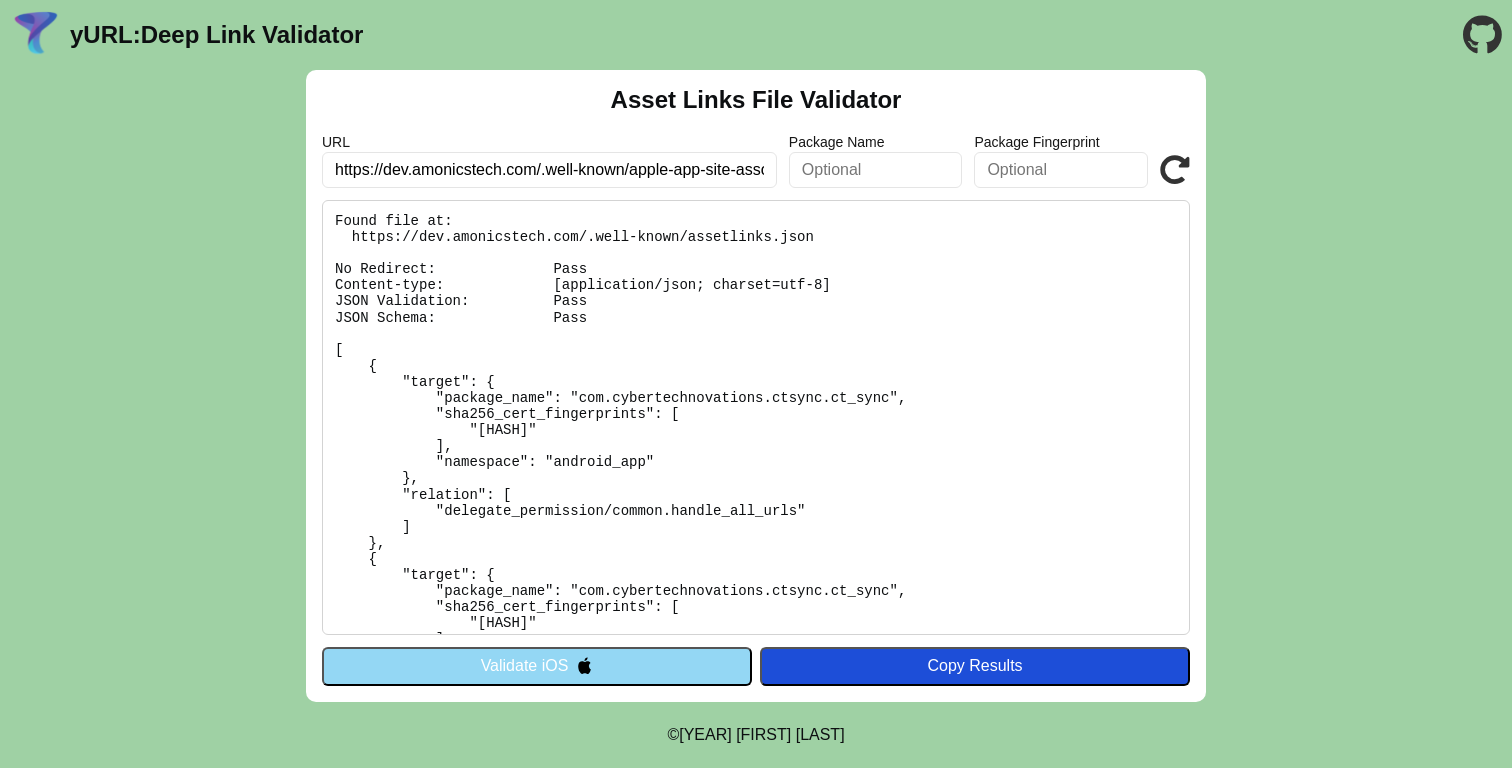 scroll, scrollTop: 0, scrollLeft: 51, axis: horizontal 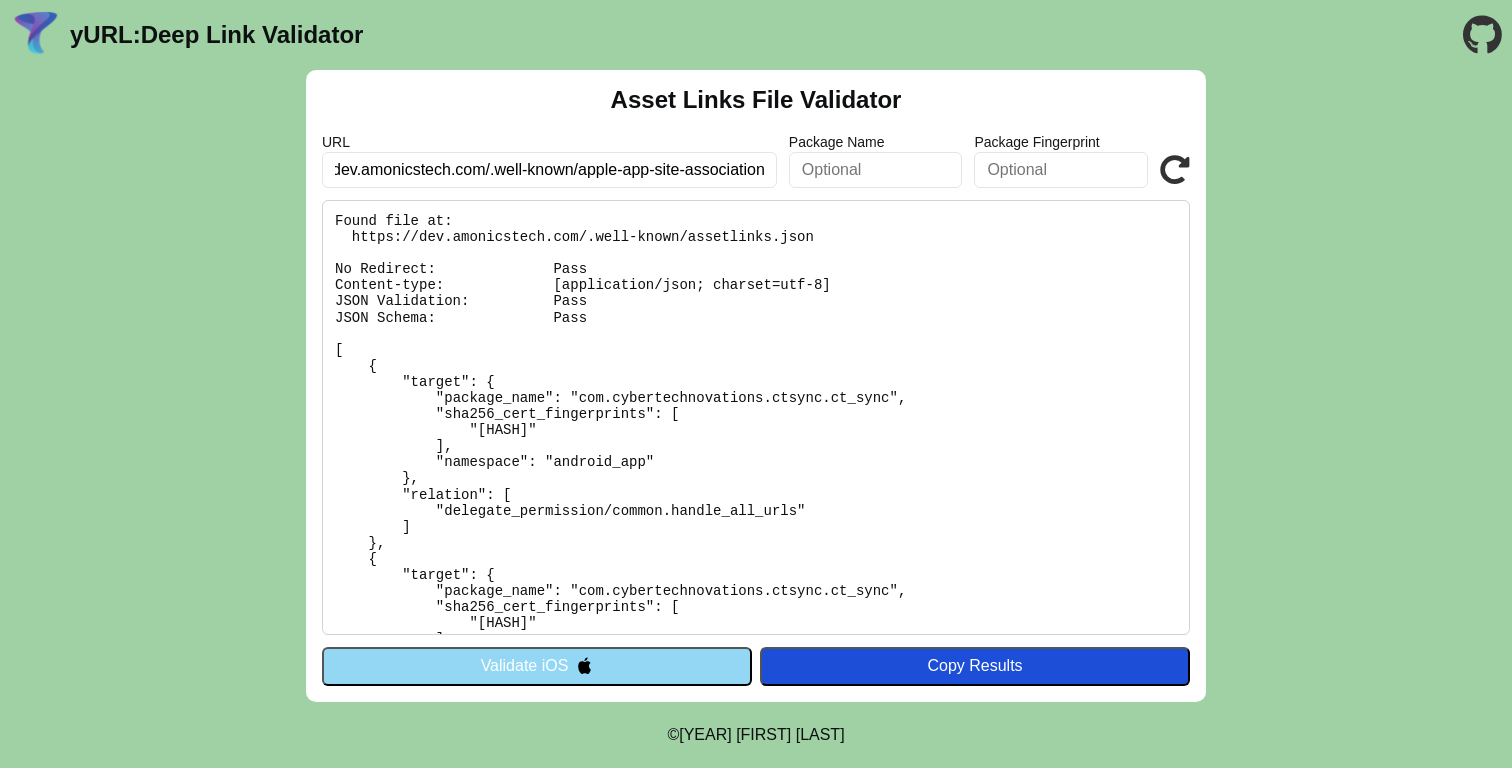 type on "https://[DOMAIN]/.[PATH]" 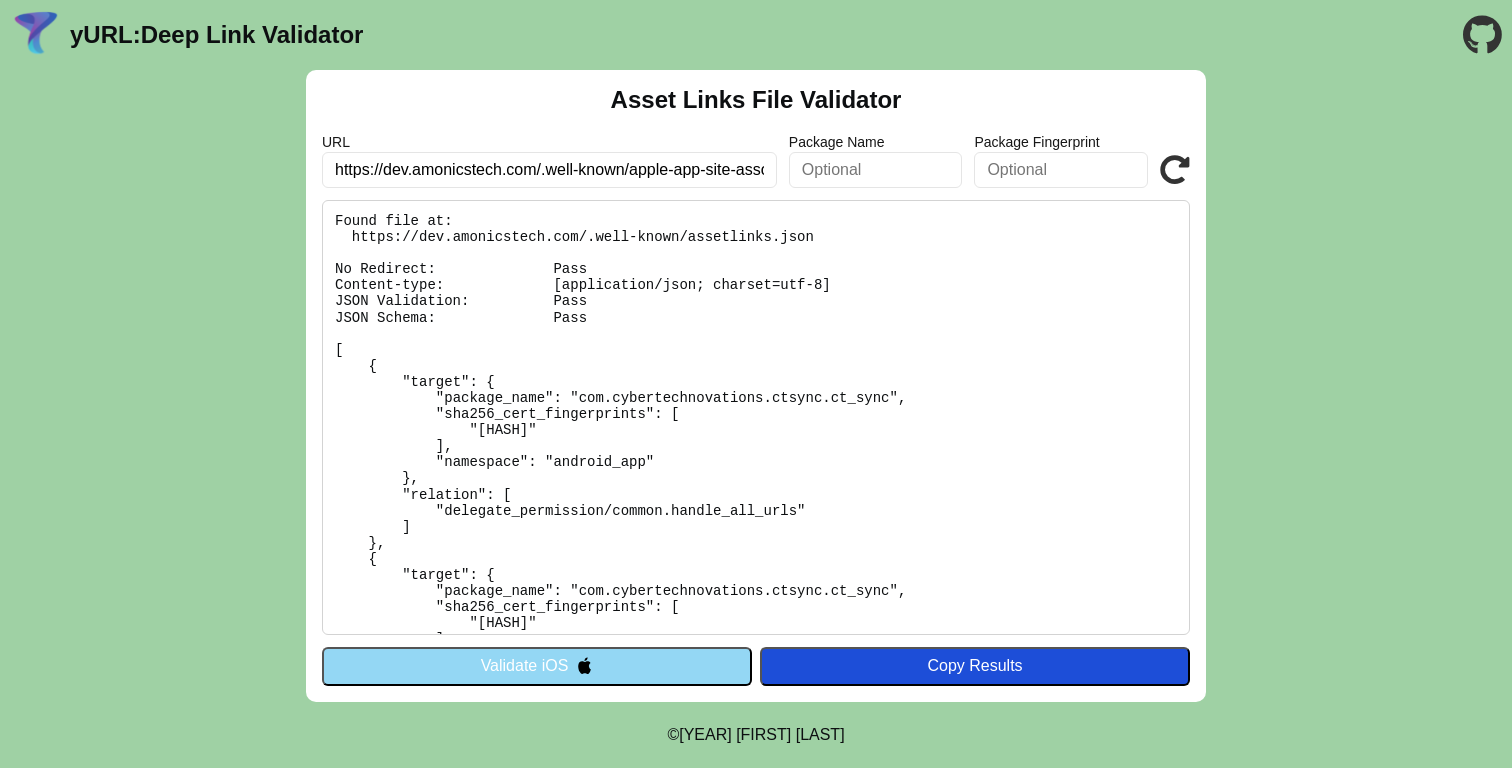 click on "Validate iOS" at bounding box center [537, 666] 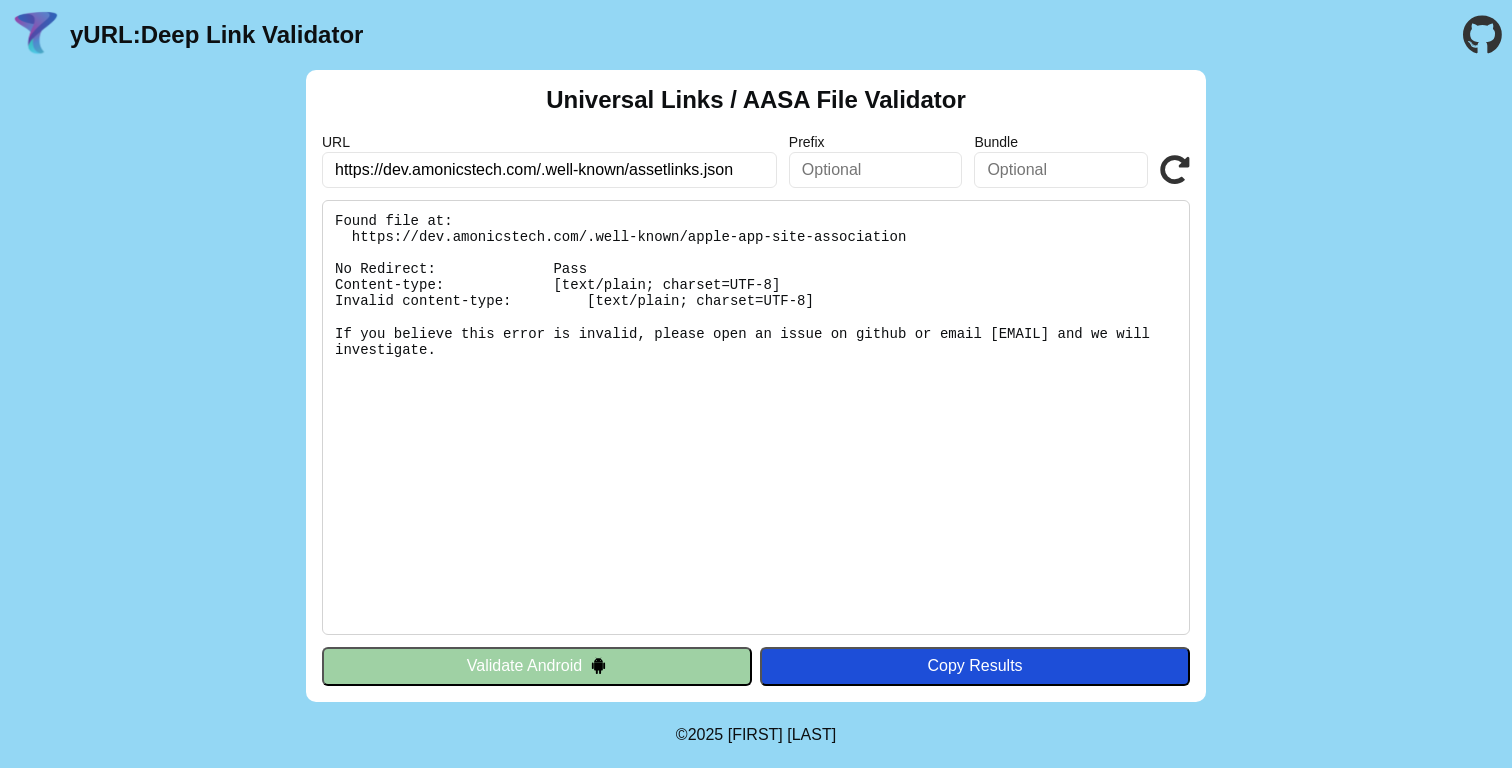 scroll, scrollTop: 0, scrollLeft: 0, axis: both 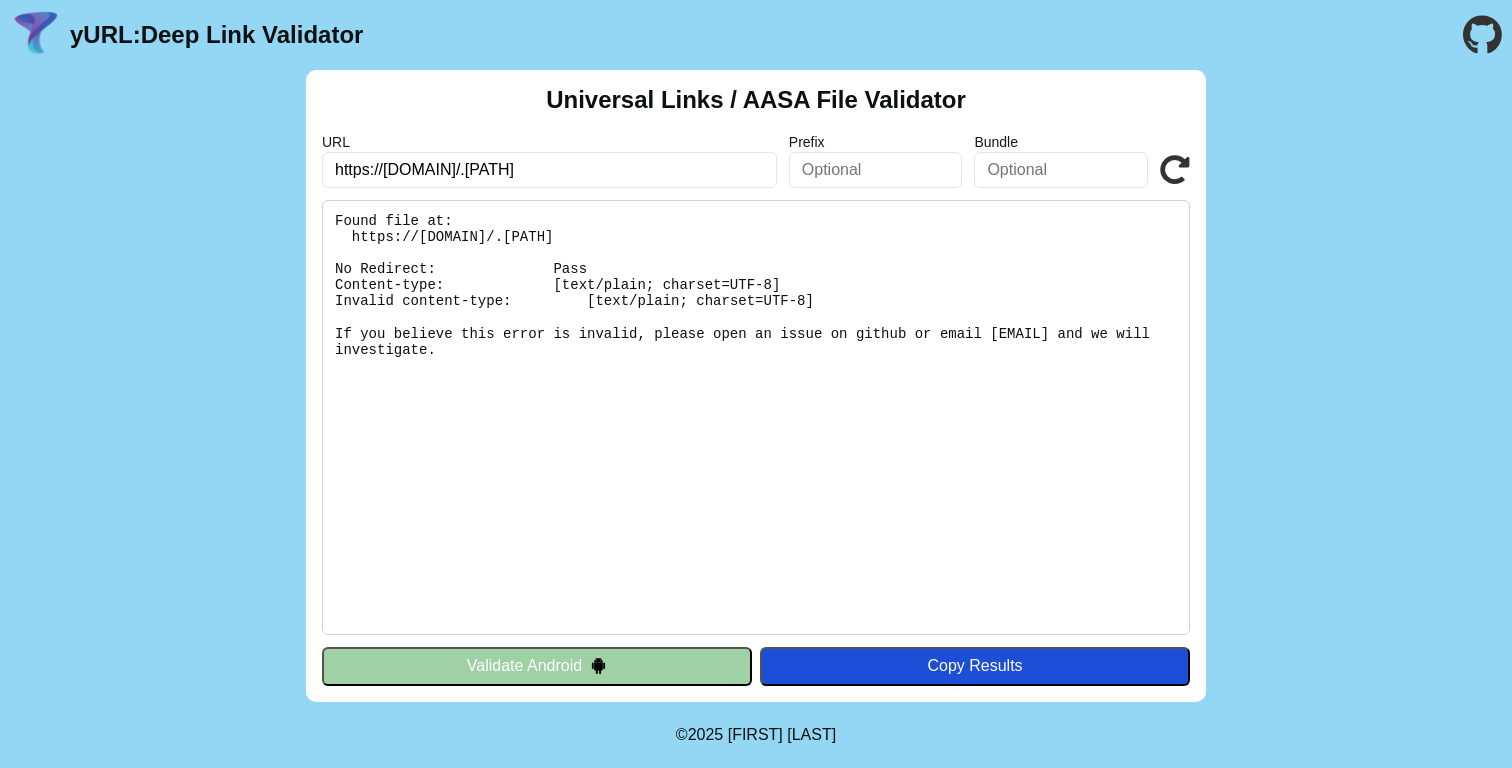 click on "https://[DOMAIN]/.[PATH]" at bounding box center (549, 170) 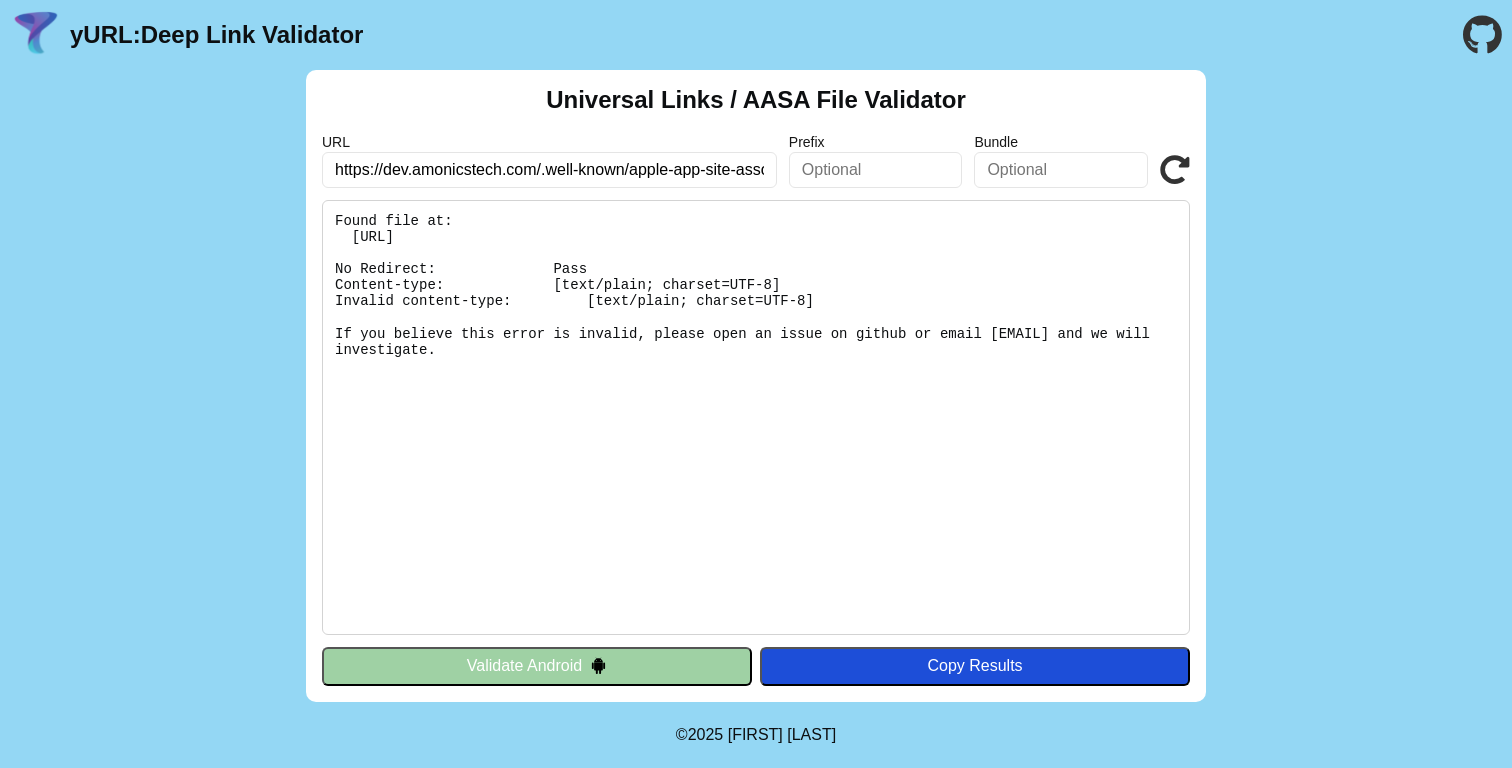 scroll, scrollTop: 0, scrollLeft: 0, axis: both 